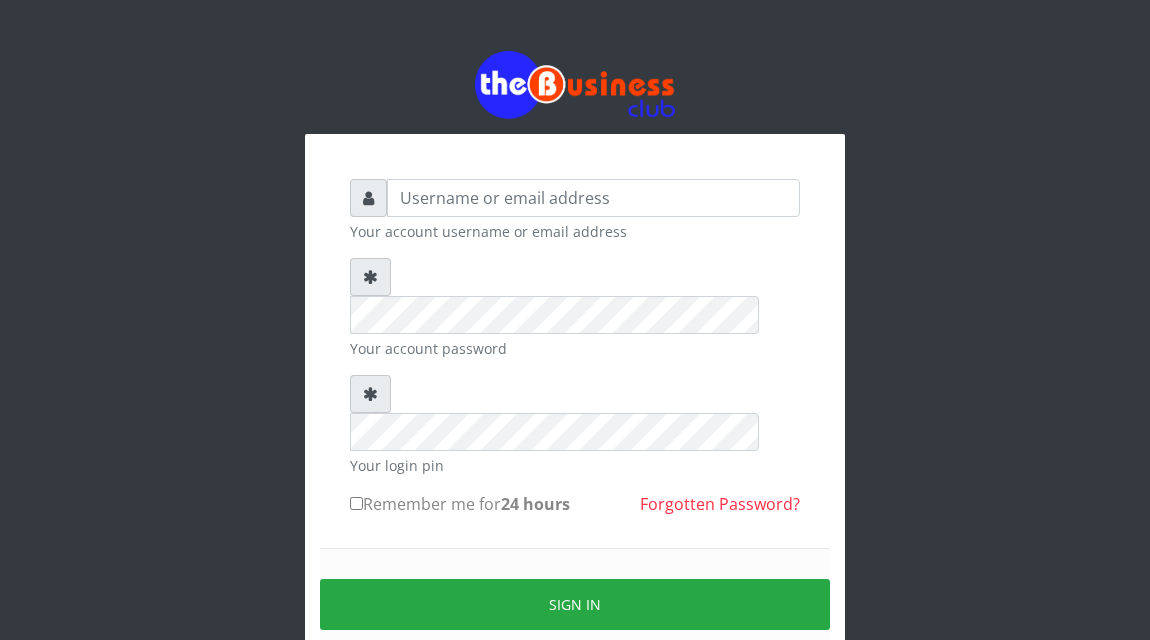 scroll, scrollTop: 0, scrollLeft: 0, axis: both 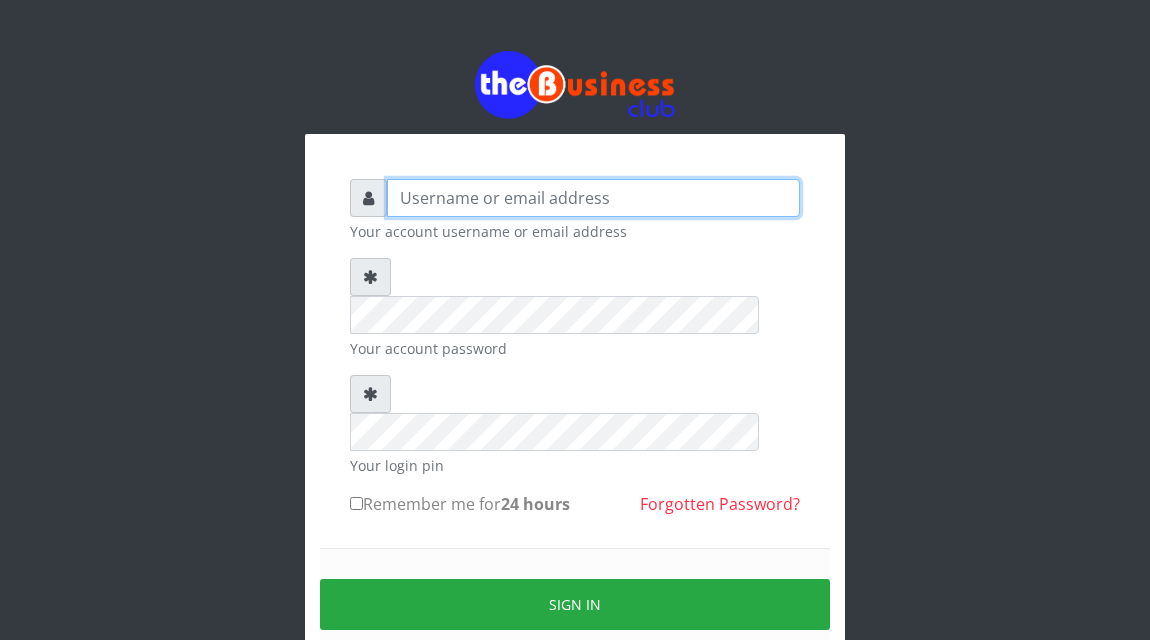 click at bounding box center (593, 198) 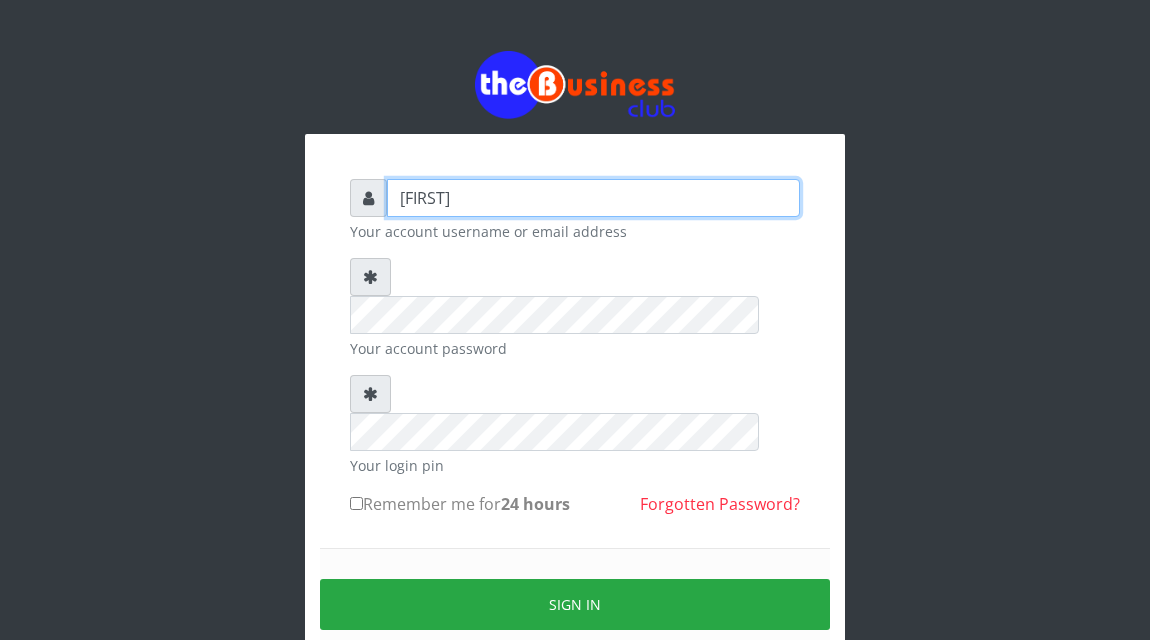 type on "Atipeter" 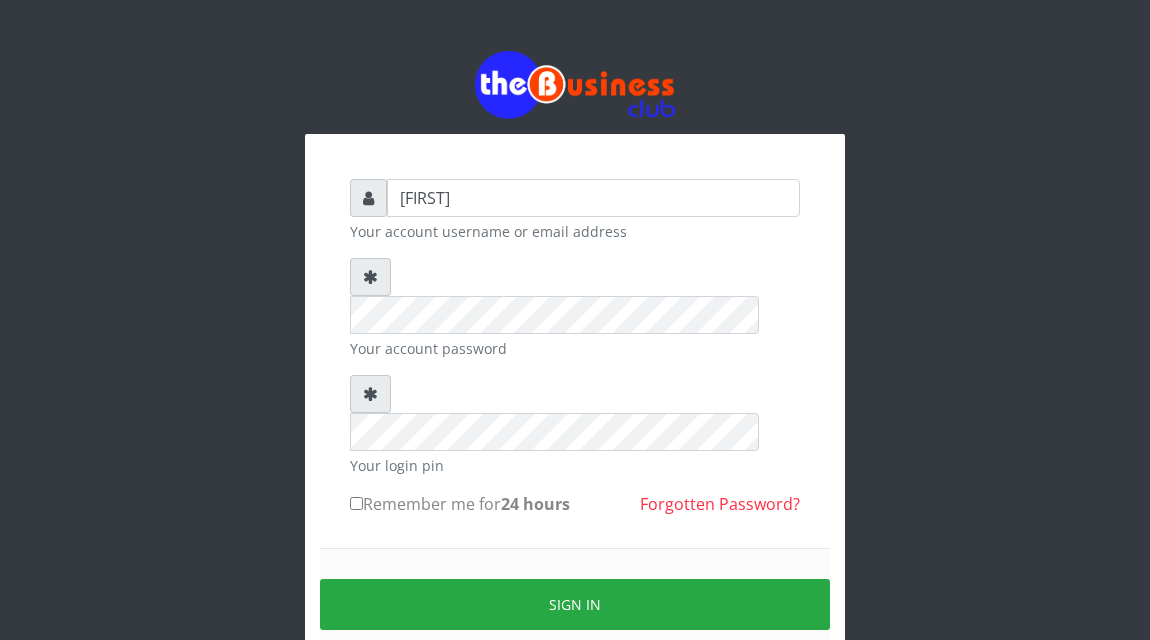 click on "Remember me for  24 hours" at bounding box center (356, 503) 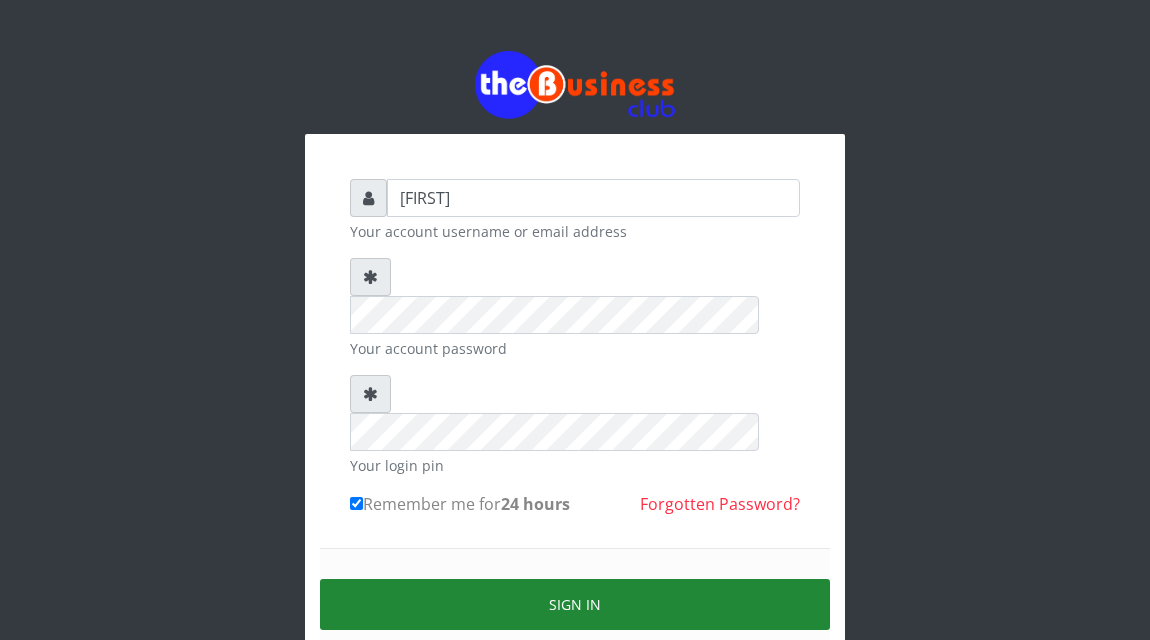 click on "Sign in" at bounding box center (575, 604) 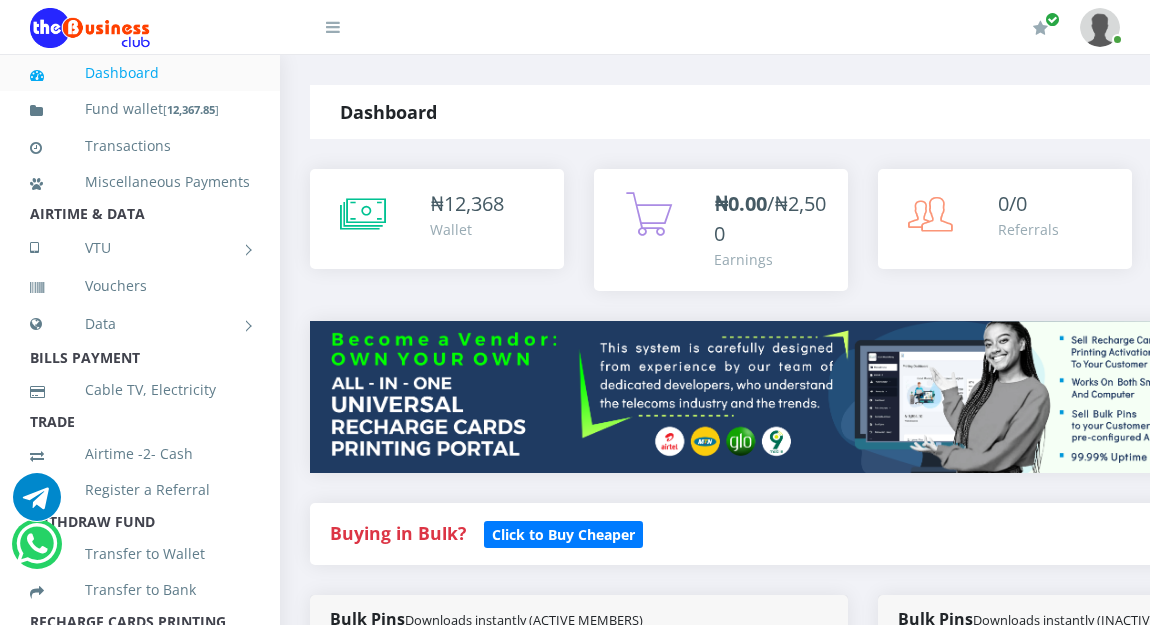 scroll, scrollTop: 0, scrollLeft: 0, axis: both 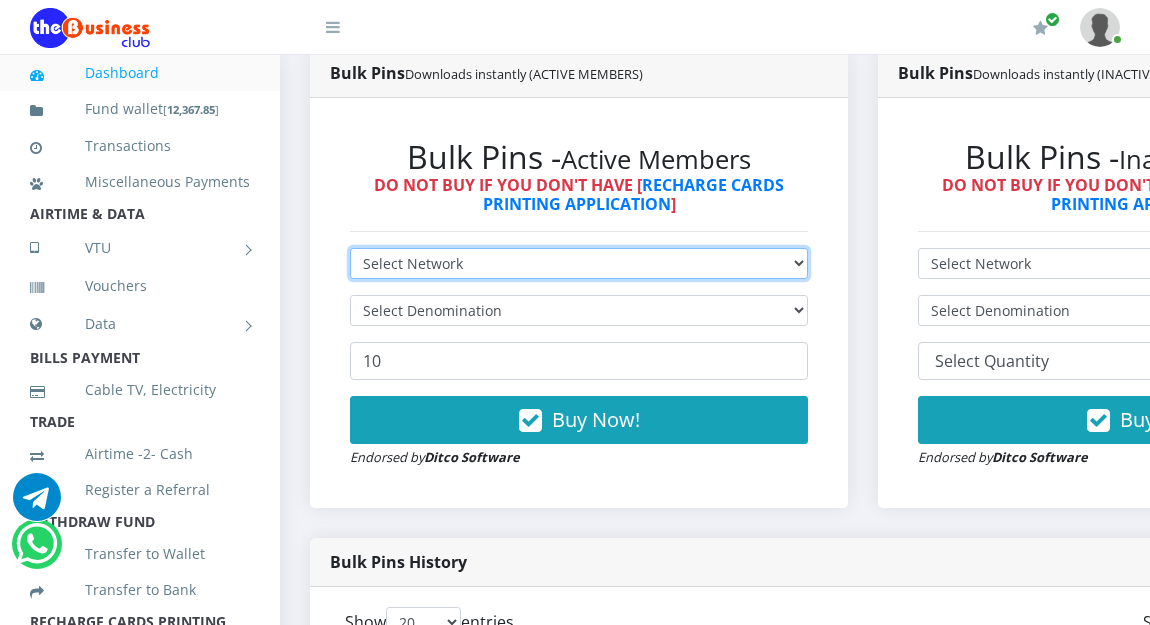 click on "Select Network
MTN
Globacom
9Mobile
Airtel" at bounding box center [579, 263] 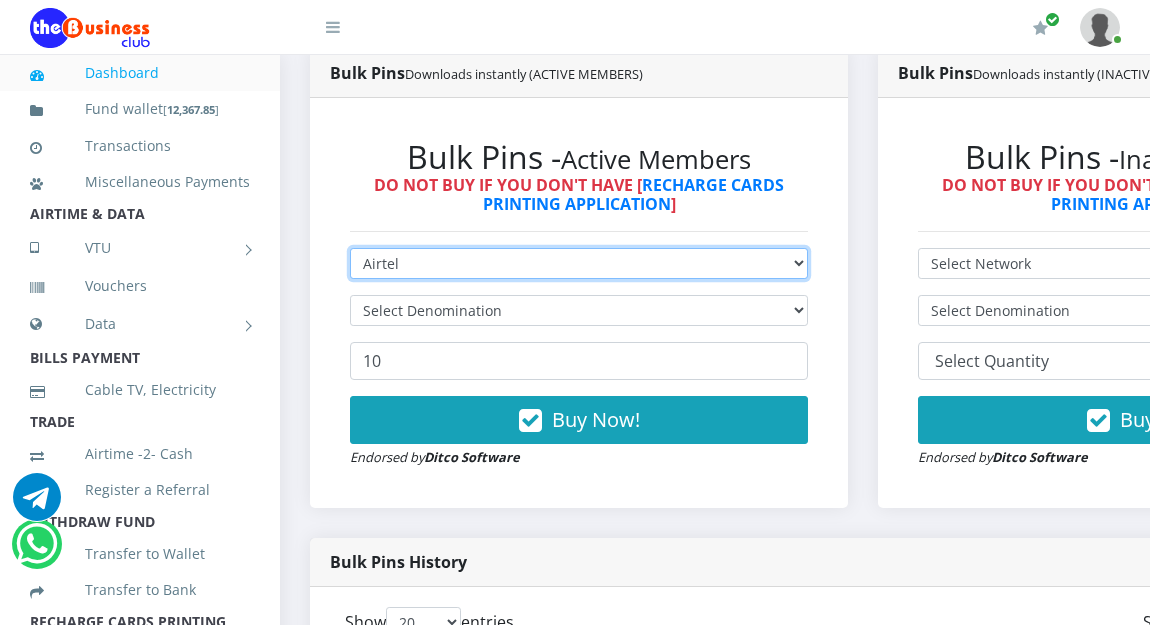 click on "Select Network
MTN
Globacom
9Mobile
Airtel" at bounding box center (579, 263) 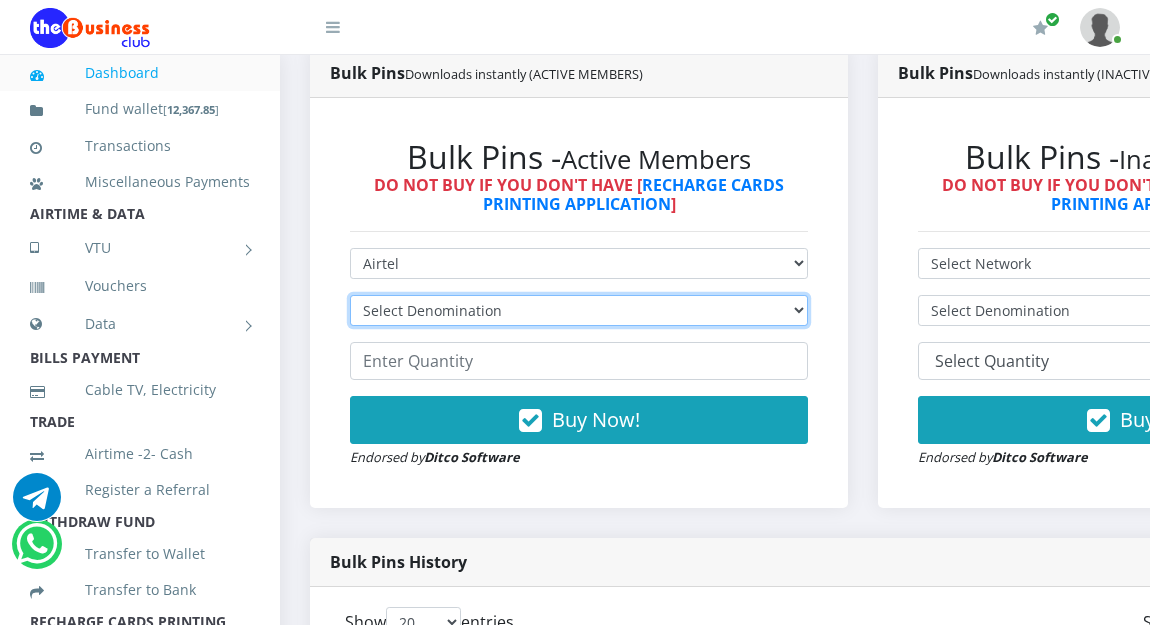 click on "Select Denomination Airtel NGN100 - ₦96.36 Airtel NGN200 - ₦192.72 Airtel NGN500 - ₦481.80 Airtel NGN1000 - ₦963.60" at bounding box center (579, 310) 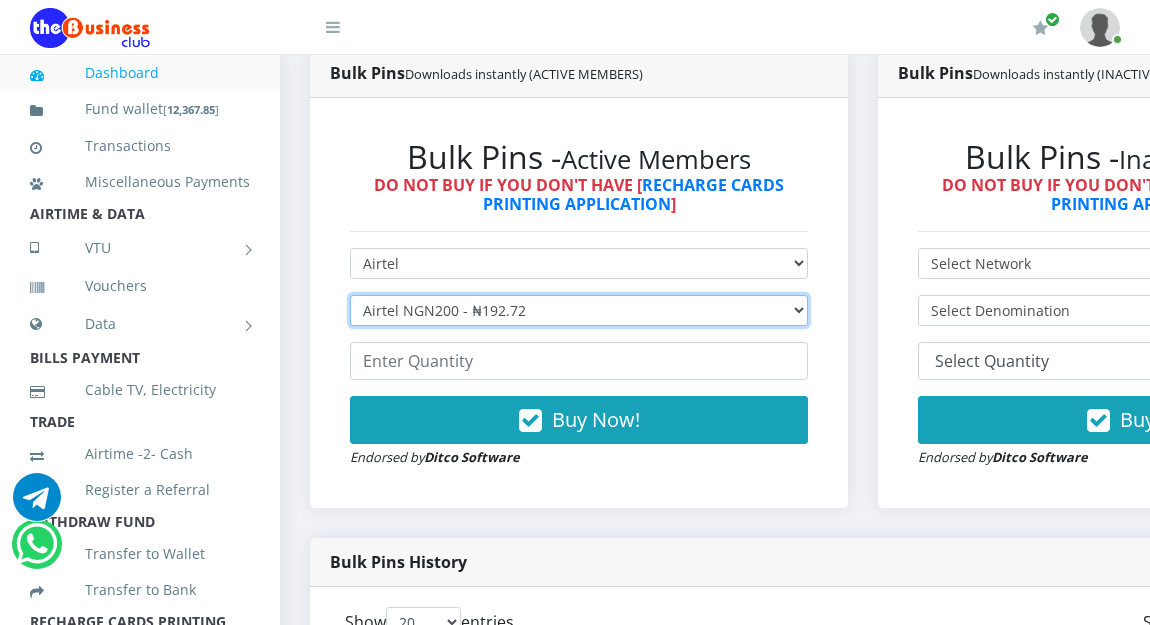 click on "Select Denomination Airtel NGN100 - ₦96.36 Airtel NGN200 - ₦192.72 Airtel NGN500 - ₦481.80 Airtel NGN1000 - ₦963.60" at bounding box center (579, 310) 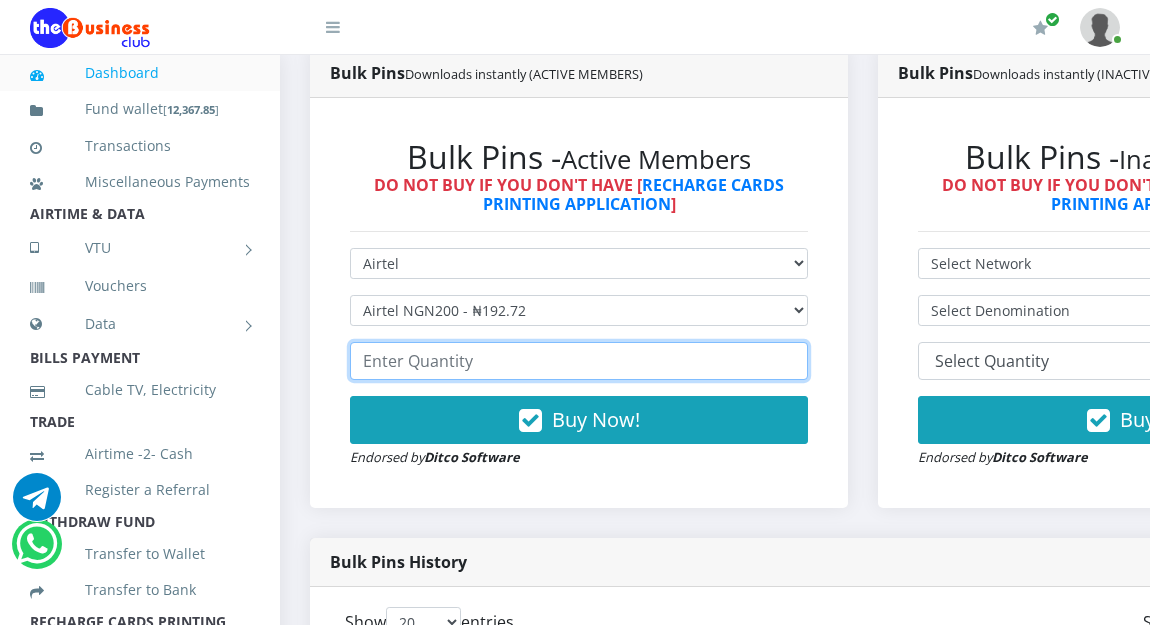 click at bounding box center [579, 361] 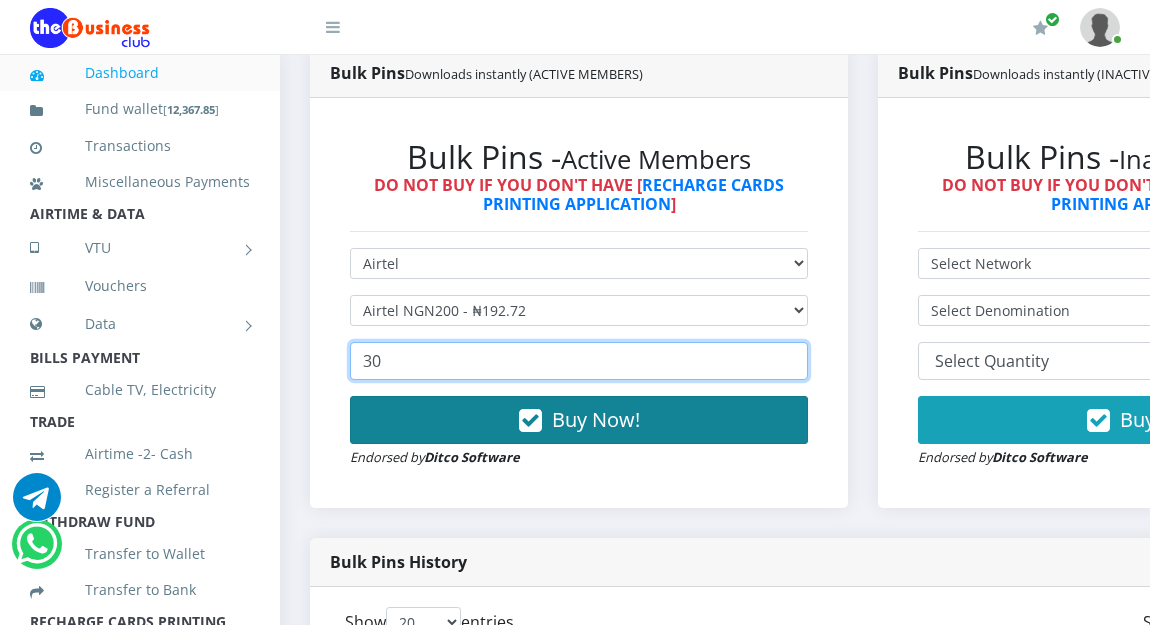 type on "30" 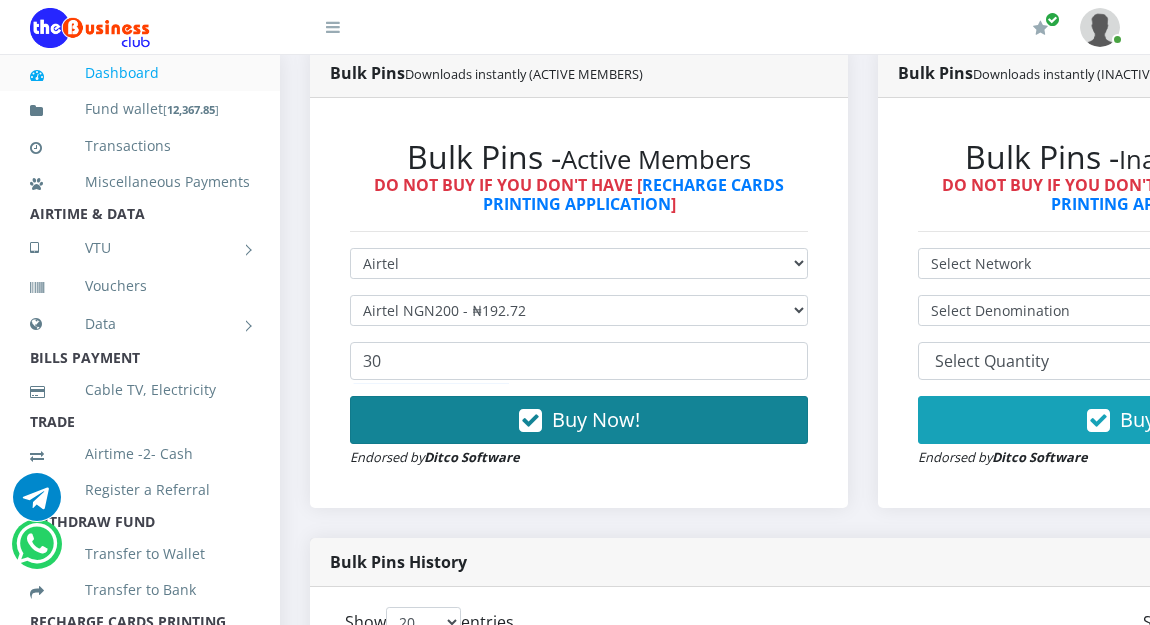 click on "Buy Now!" at bounding box center (596, 419) 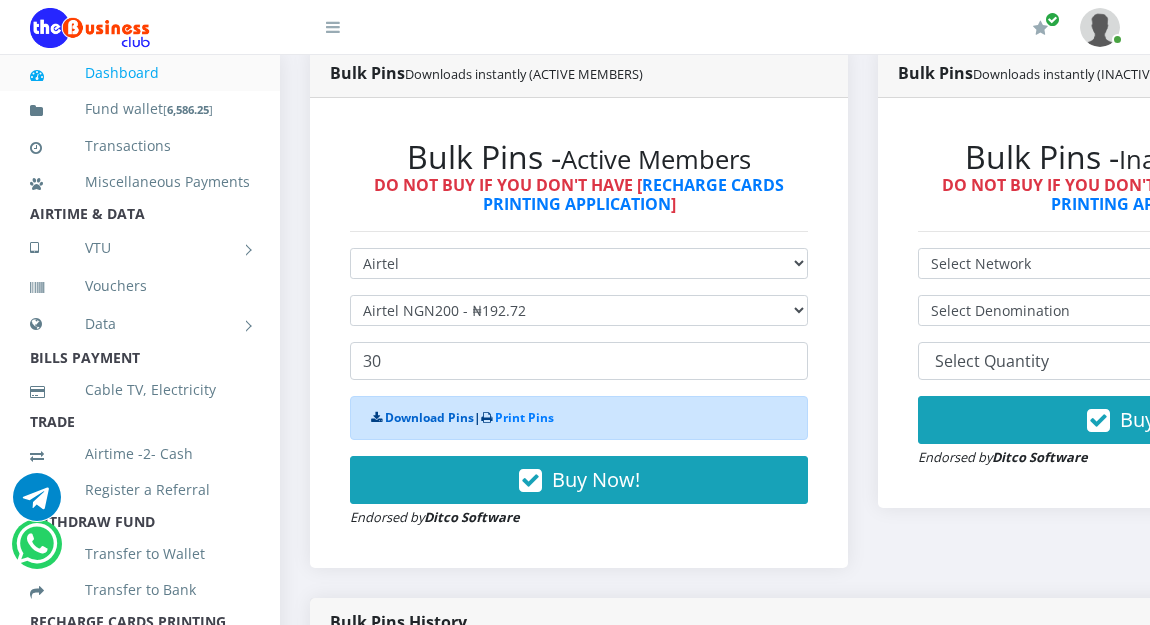 click on "Download Pins" at bounding box center (429, 417) 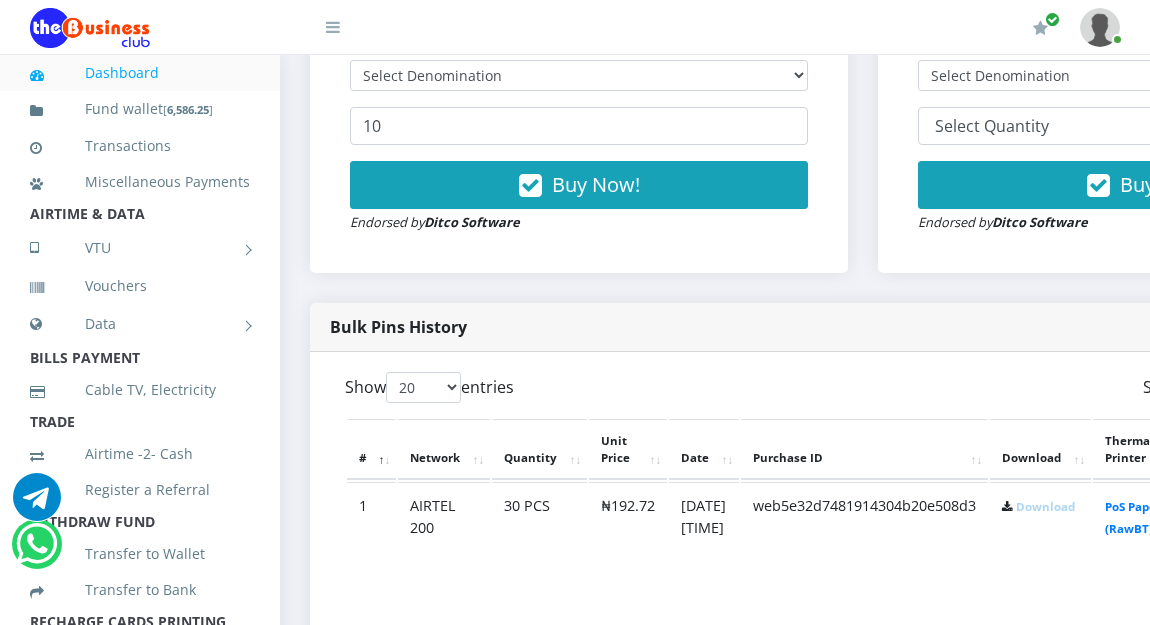 scroll, scrollTop: 786, scrollLeft: 0, axis: vertical 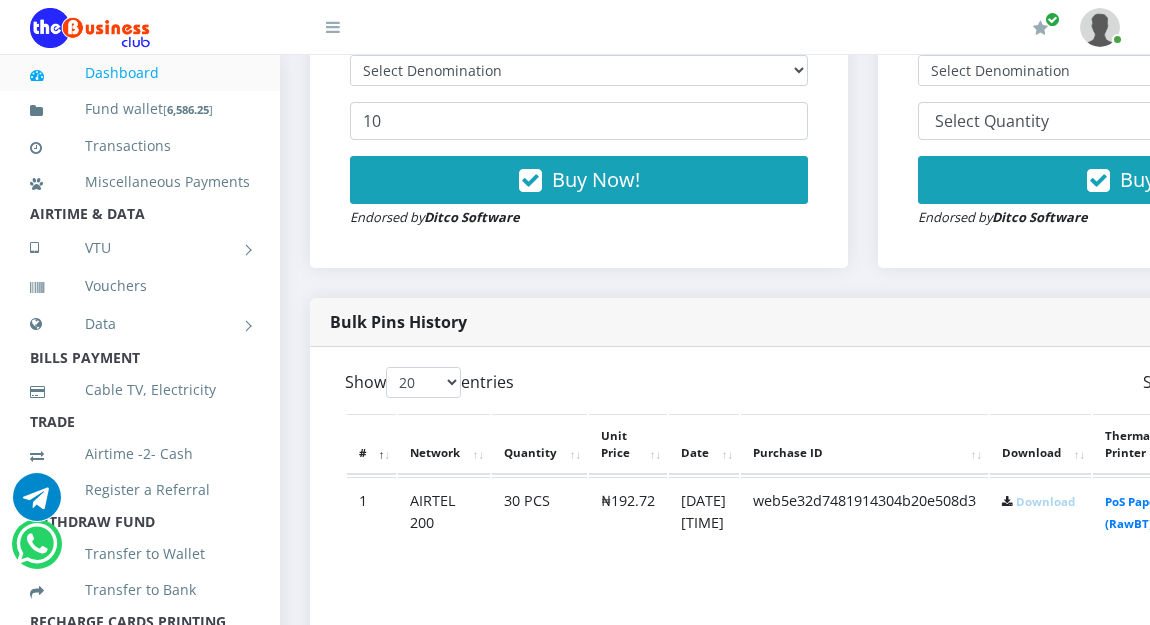 click on "Download" at bounding box center (1045, 501) 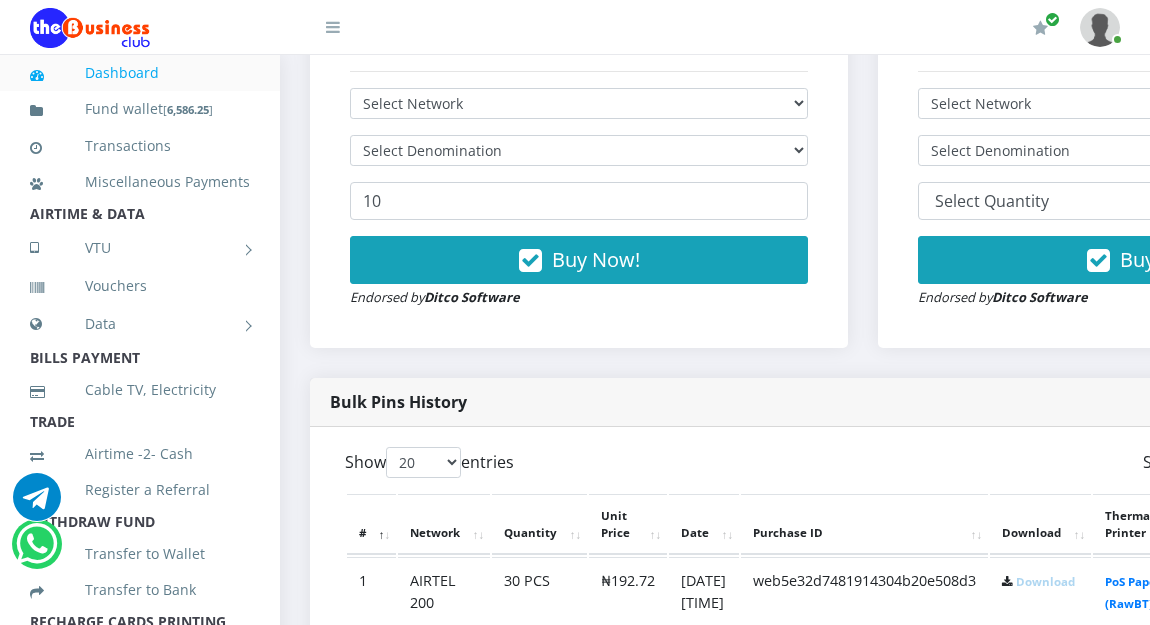 scroll, scrollTop: 666, scrollLeft: 0, axis: vertical 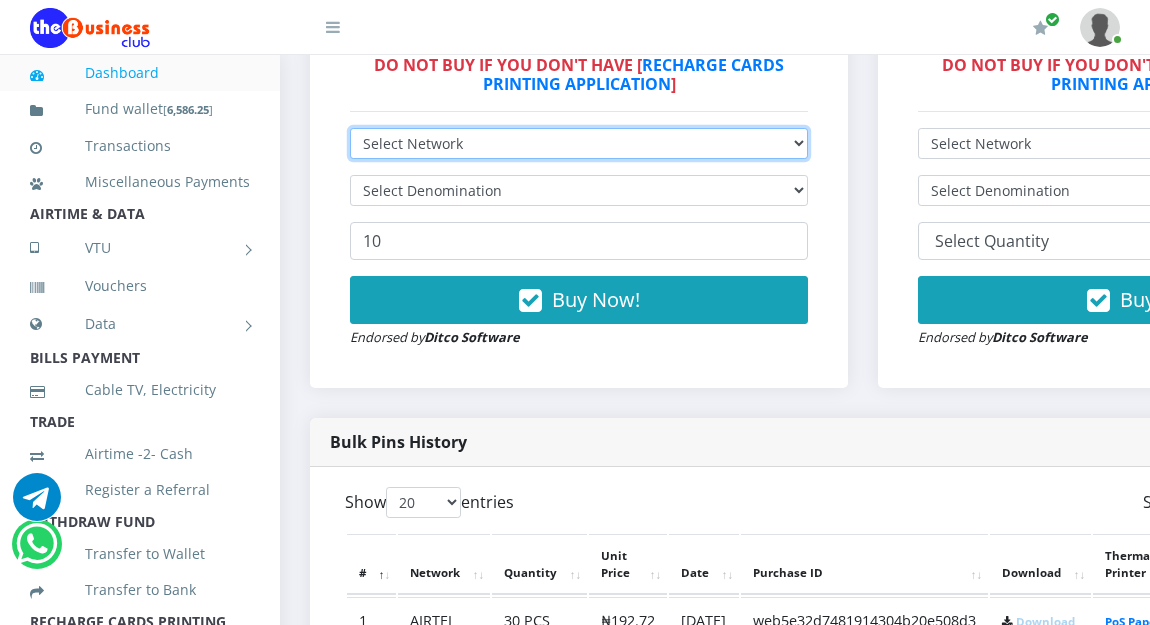 click on "Select Network
MTN
Globacom
9Mobile
Airtel" at bounding box center [579, 143] 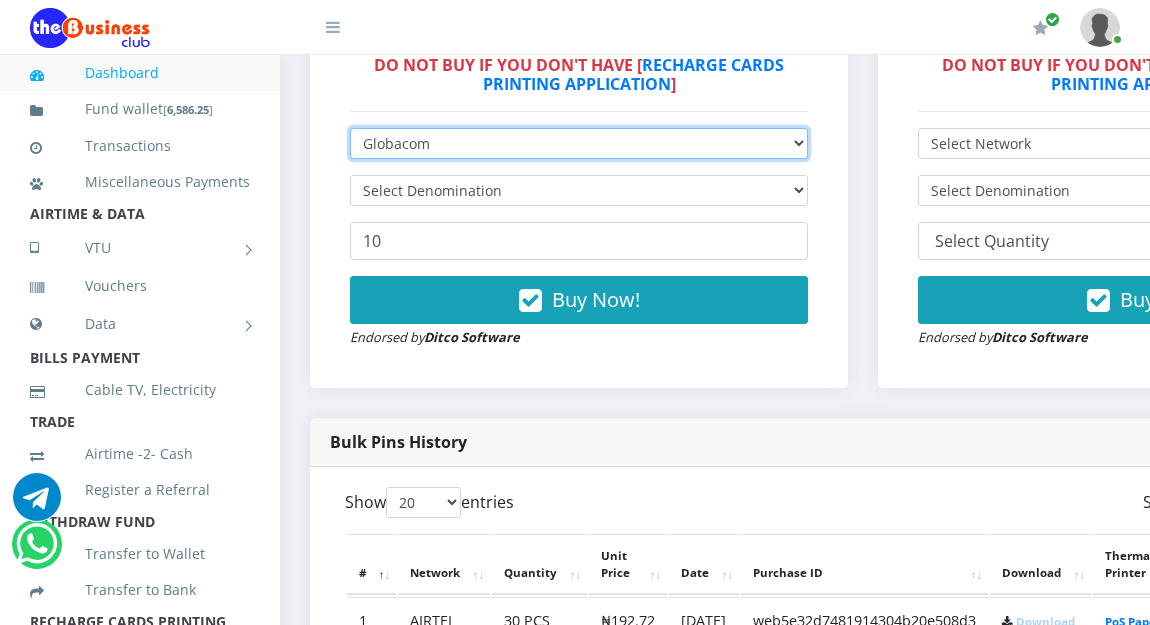 click on "Select Network
MTN
Globacom
9Mobile
Airtel" at bounding box center [579, 143] 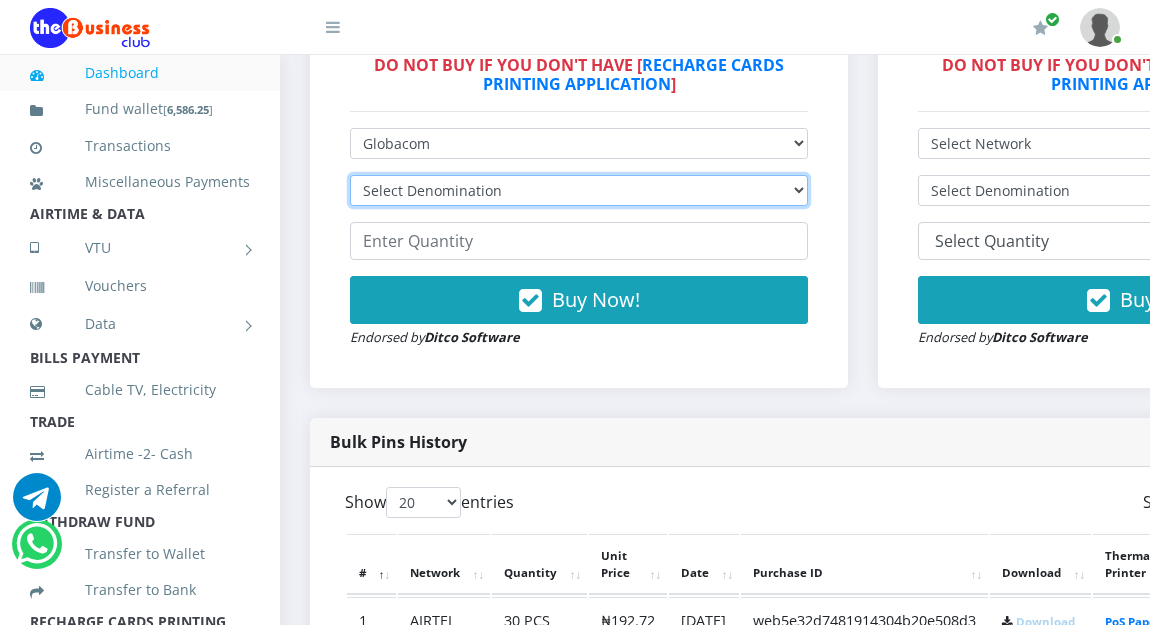 click on "Select Denomination Glo NGN100 - ₦96.45 Glo NGN200 - ₦192.90 Glo NGN500 - ₦482.25 Glo NGN1000 - ₦964.50" at bounding box center (579, 190) 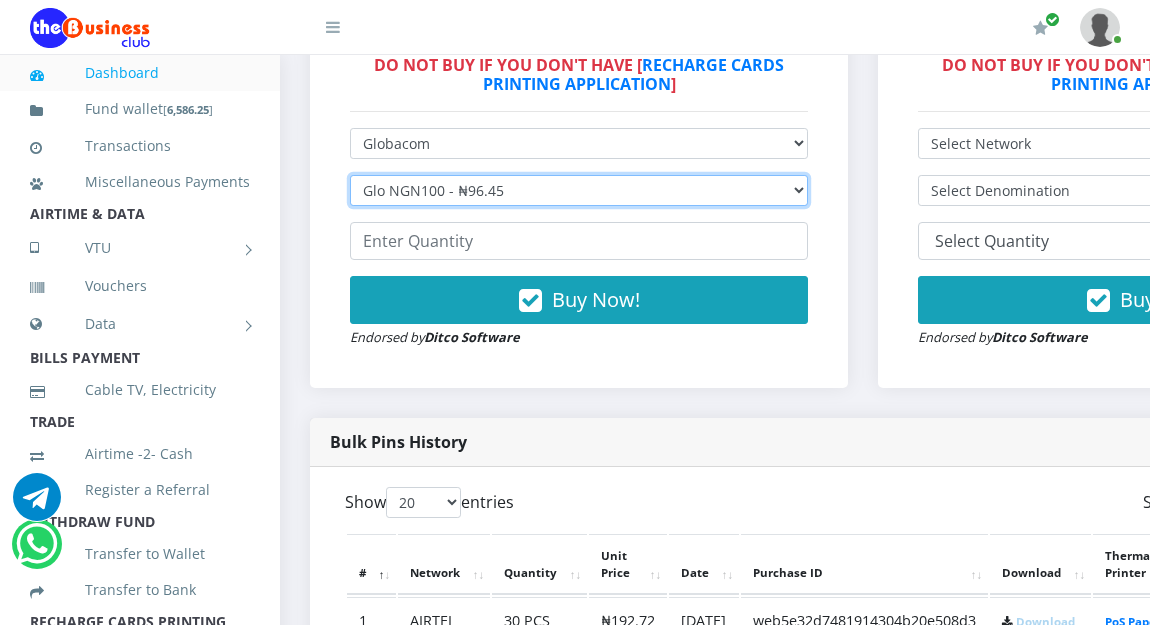 click on "Select Denomination Glo NGN100 - ₦96.45 Glo NGN200 - ₦192.90 Glo NGN500 - ₦482.25 Glo NGN1000 - ₦964.50" at bounding box center (579, 190) 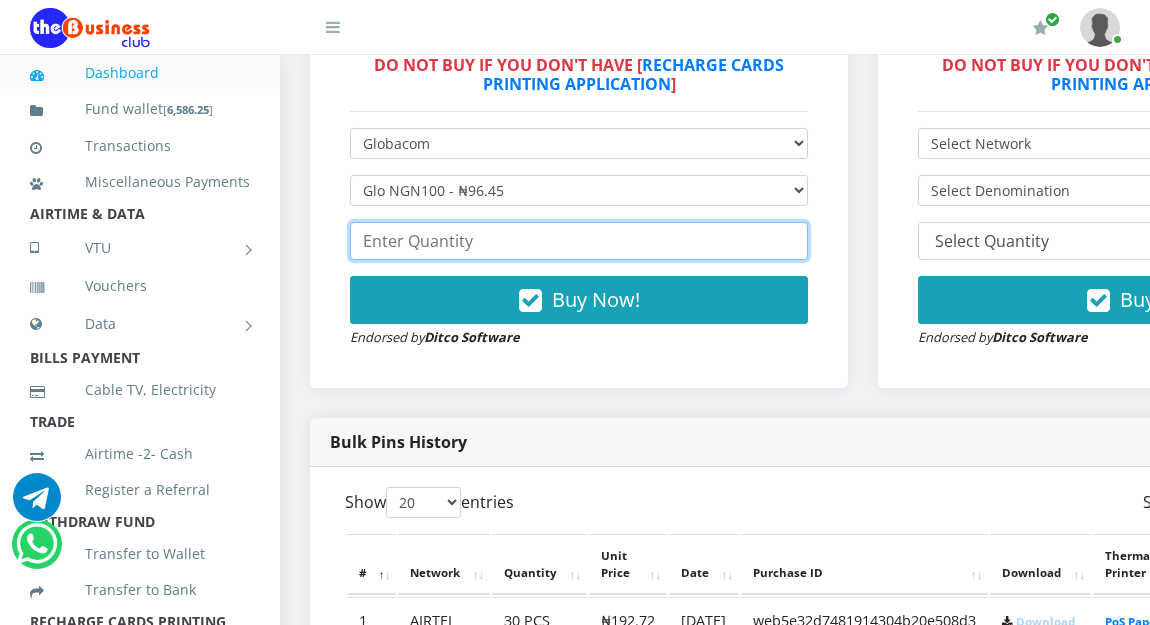 click at bounding box center [579, 241] 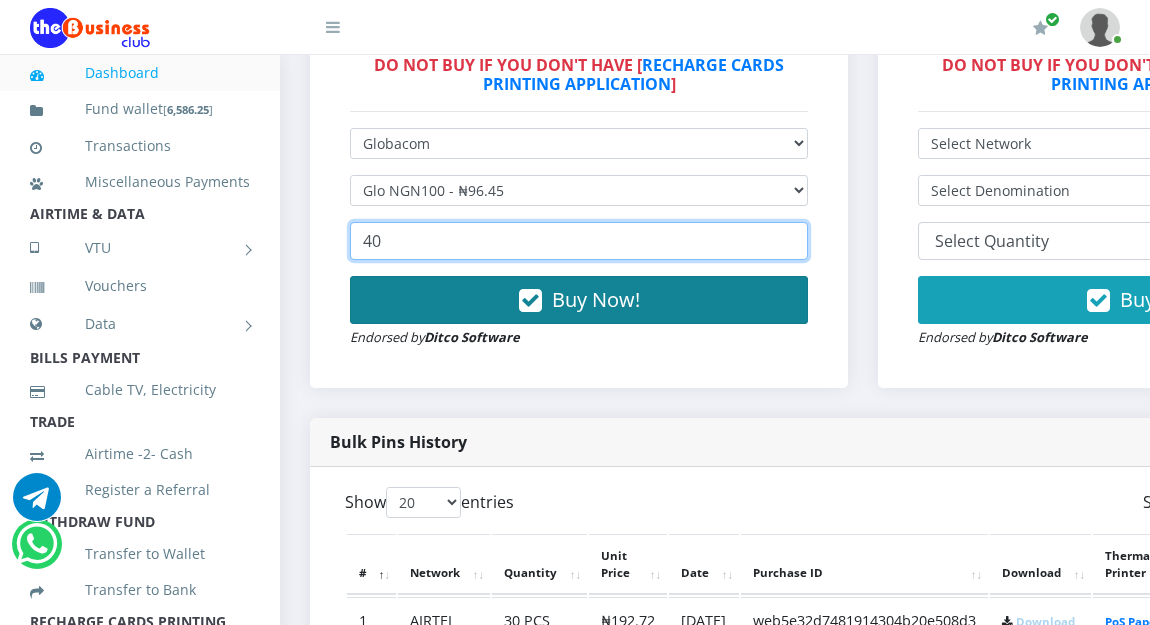 type on "40" 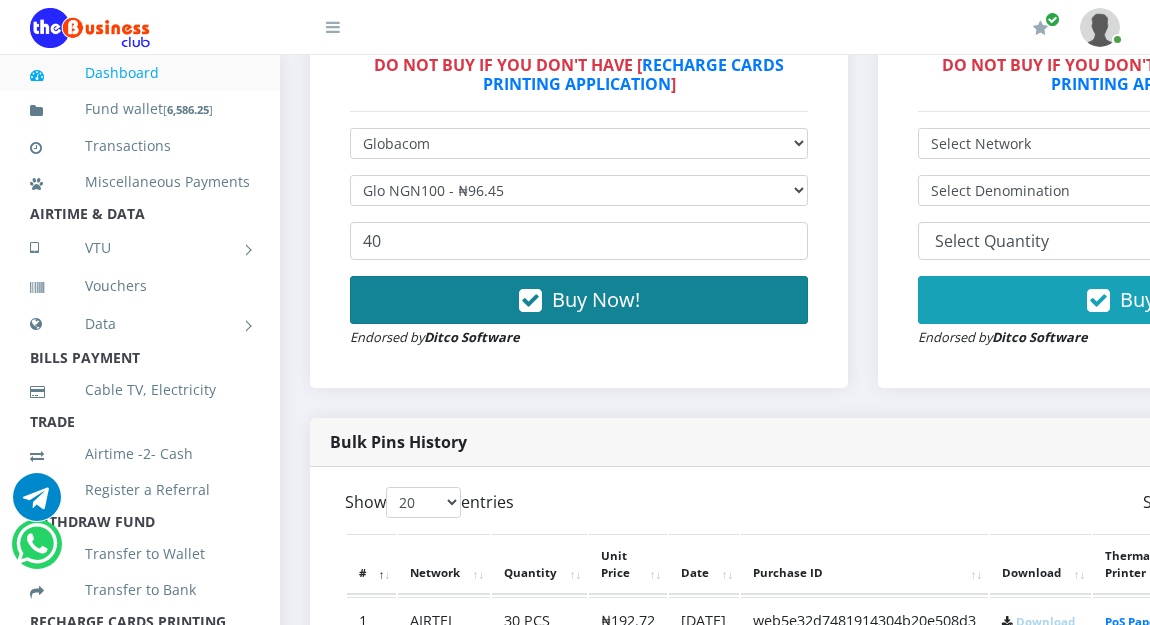 click on "Buy Now!" at bounding box center (596, 299) 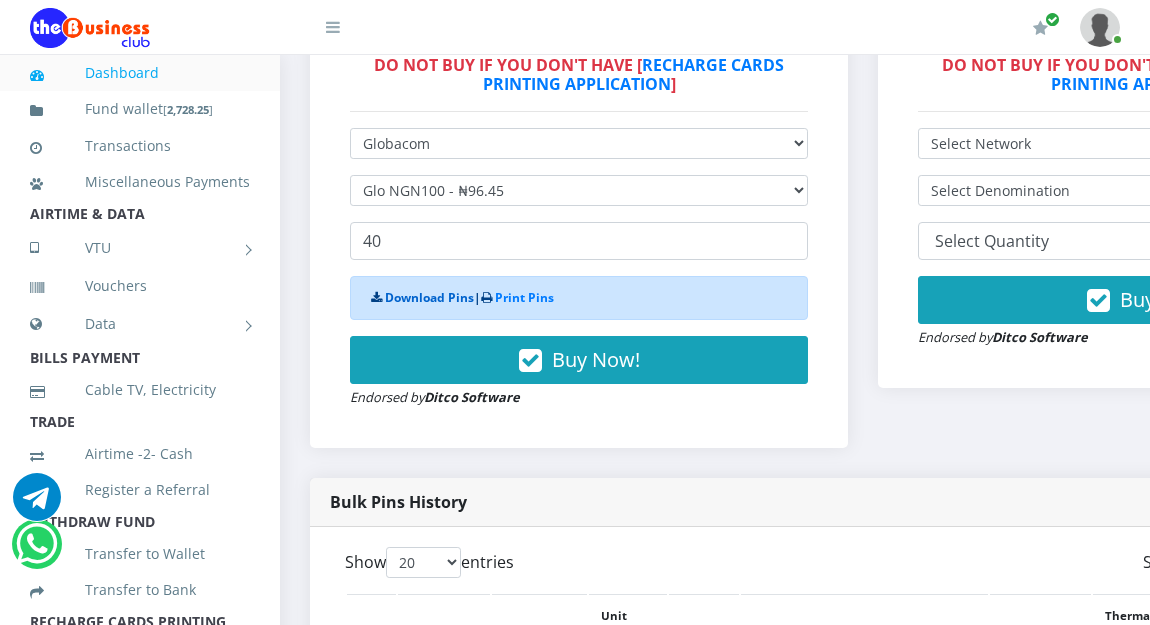 click on "Download Pins" at bounding box center [429, 297] 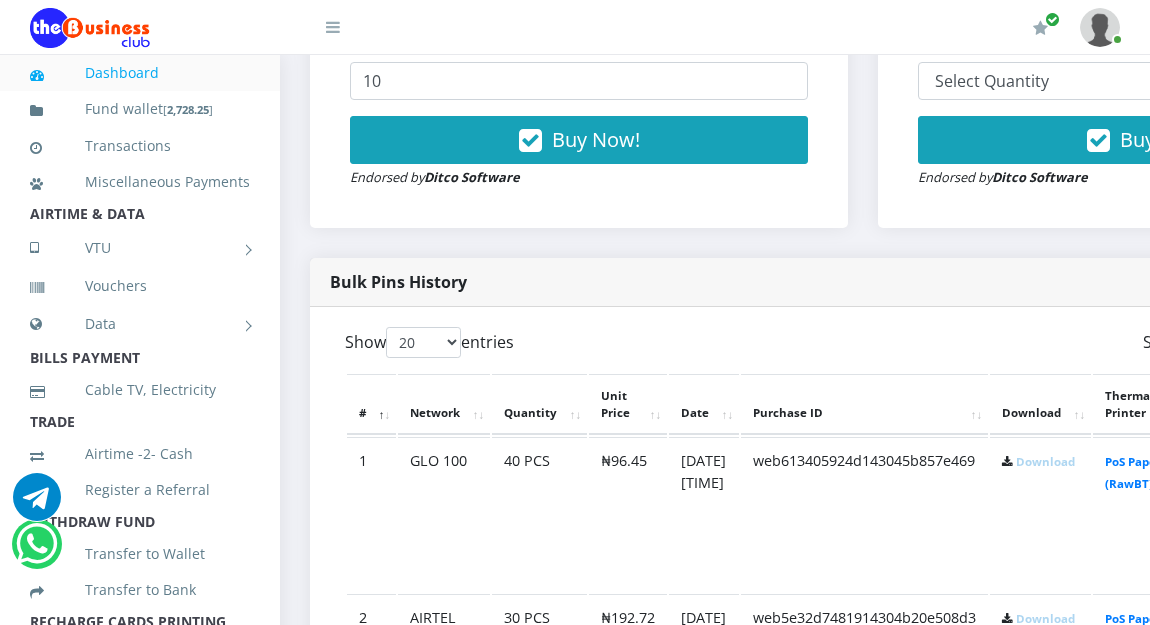 scroll, scrollTop: 0, scrollLeft: 0, axis: both 